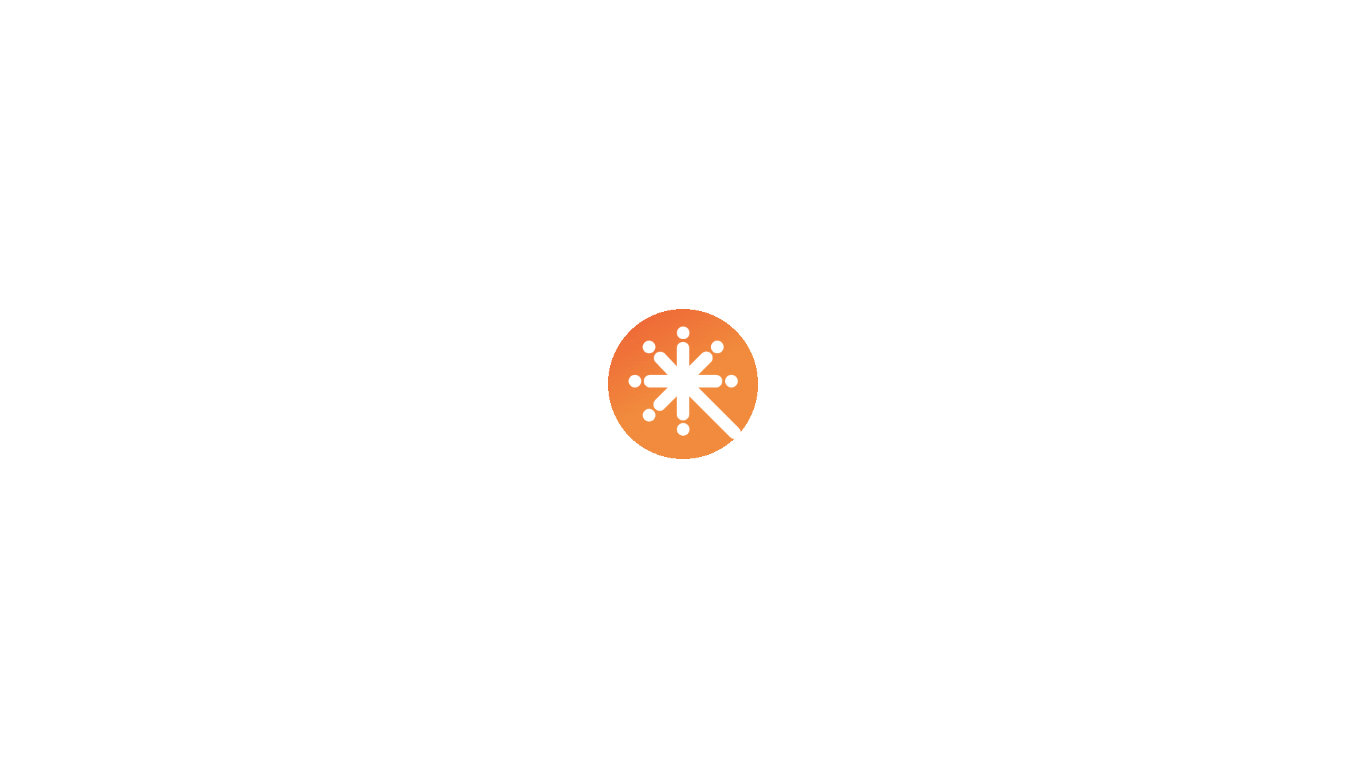 scroll, scrollTop: 0, scrollLeft: 0, axis: both 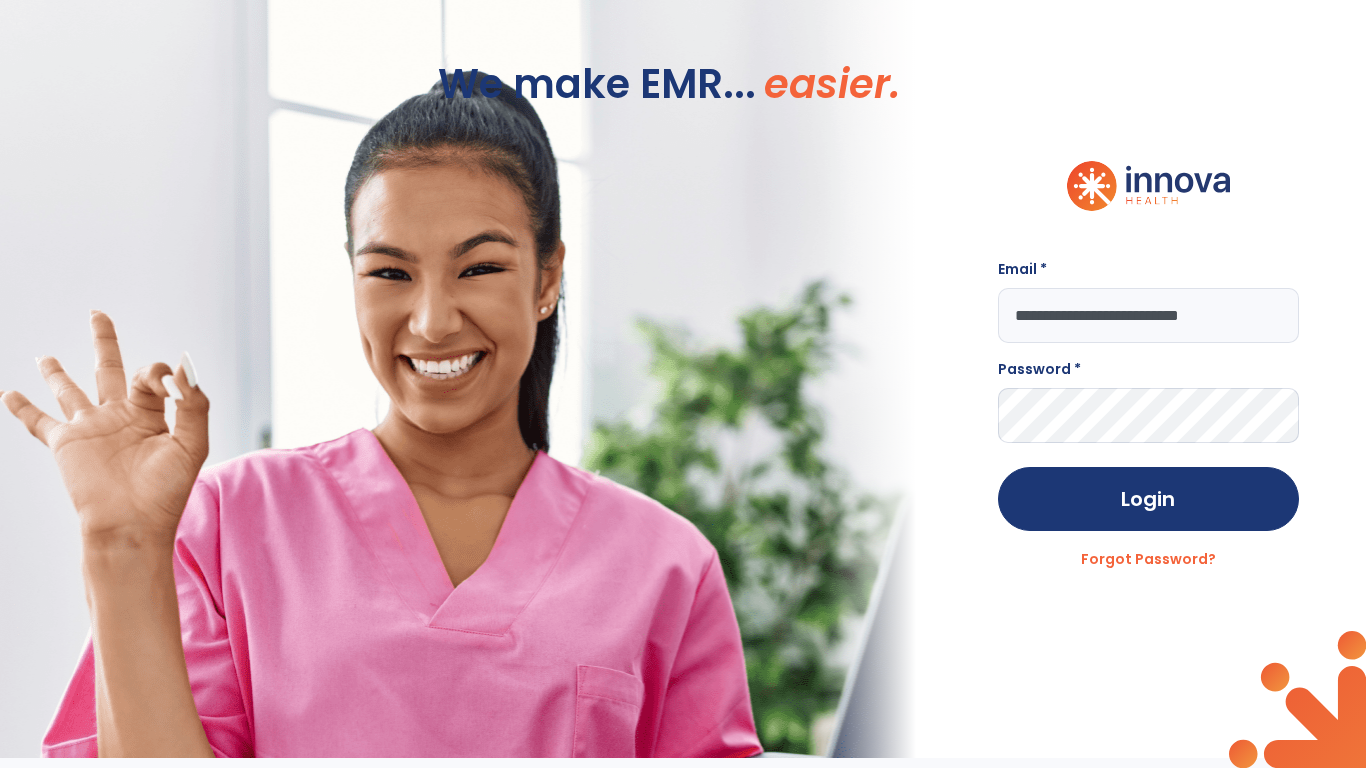 type on "**********" 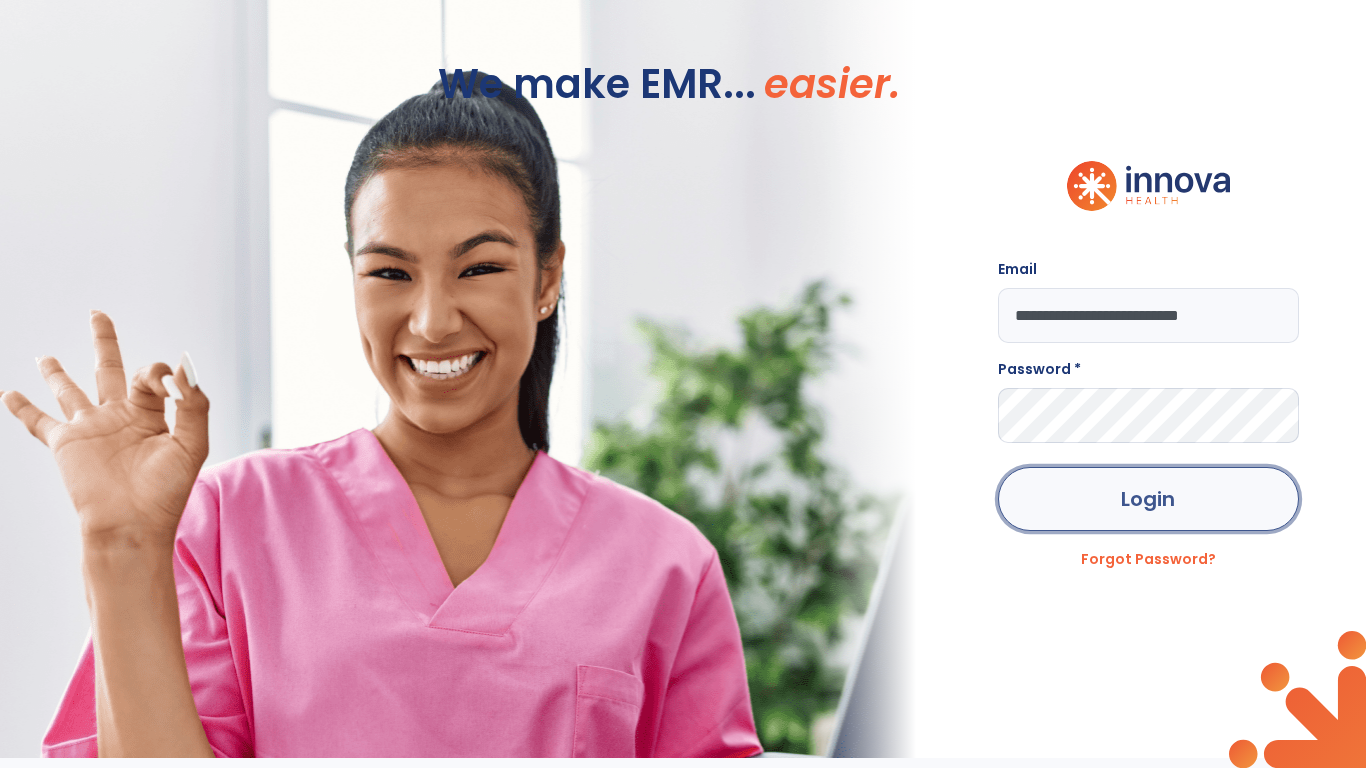 click on "Login" 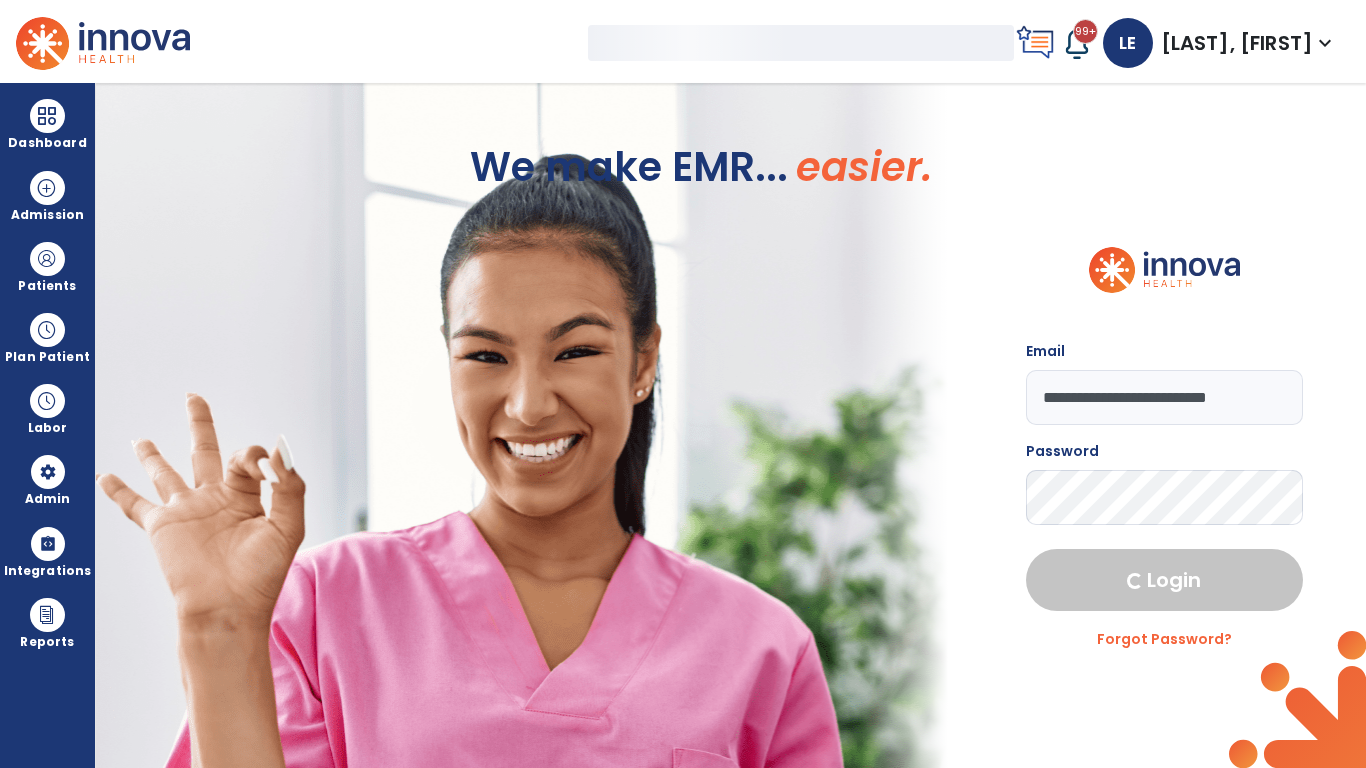 select on "***" 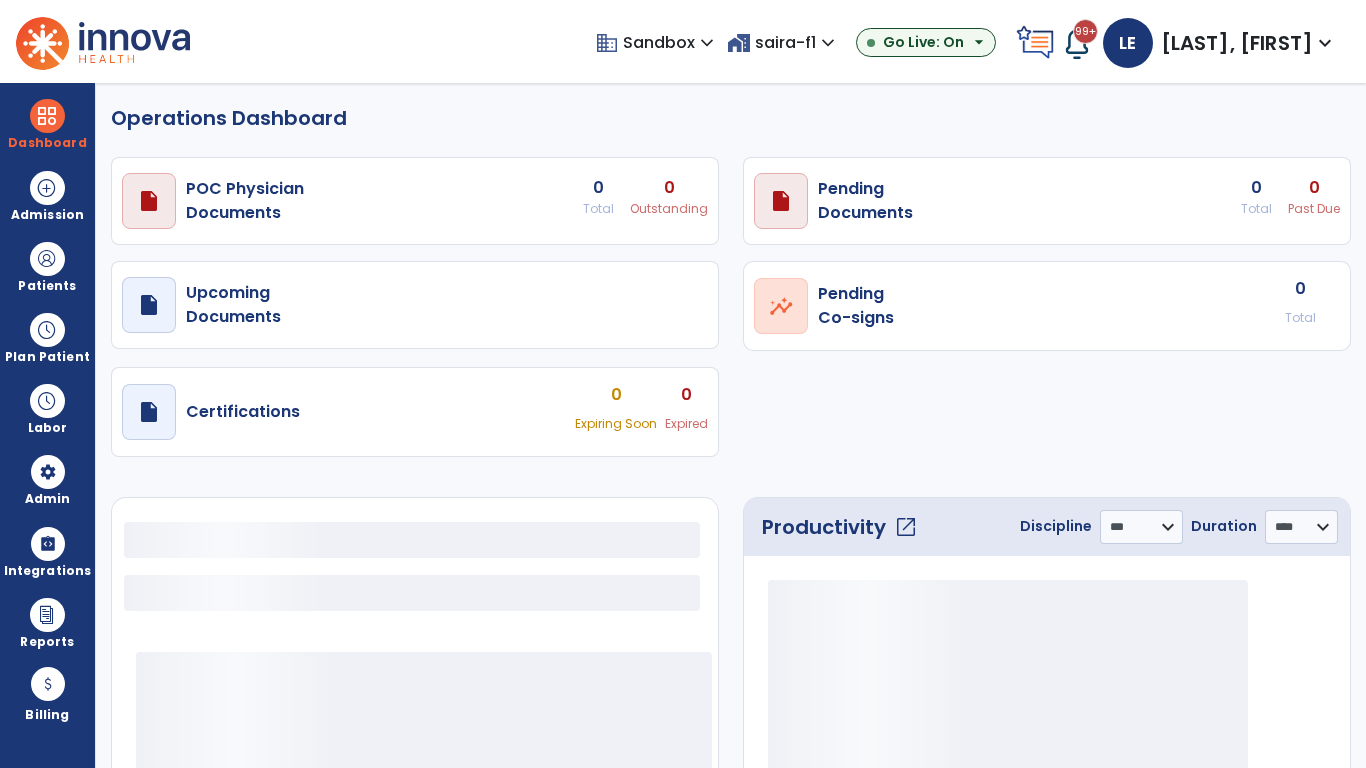 select on "***" 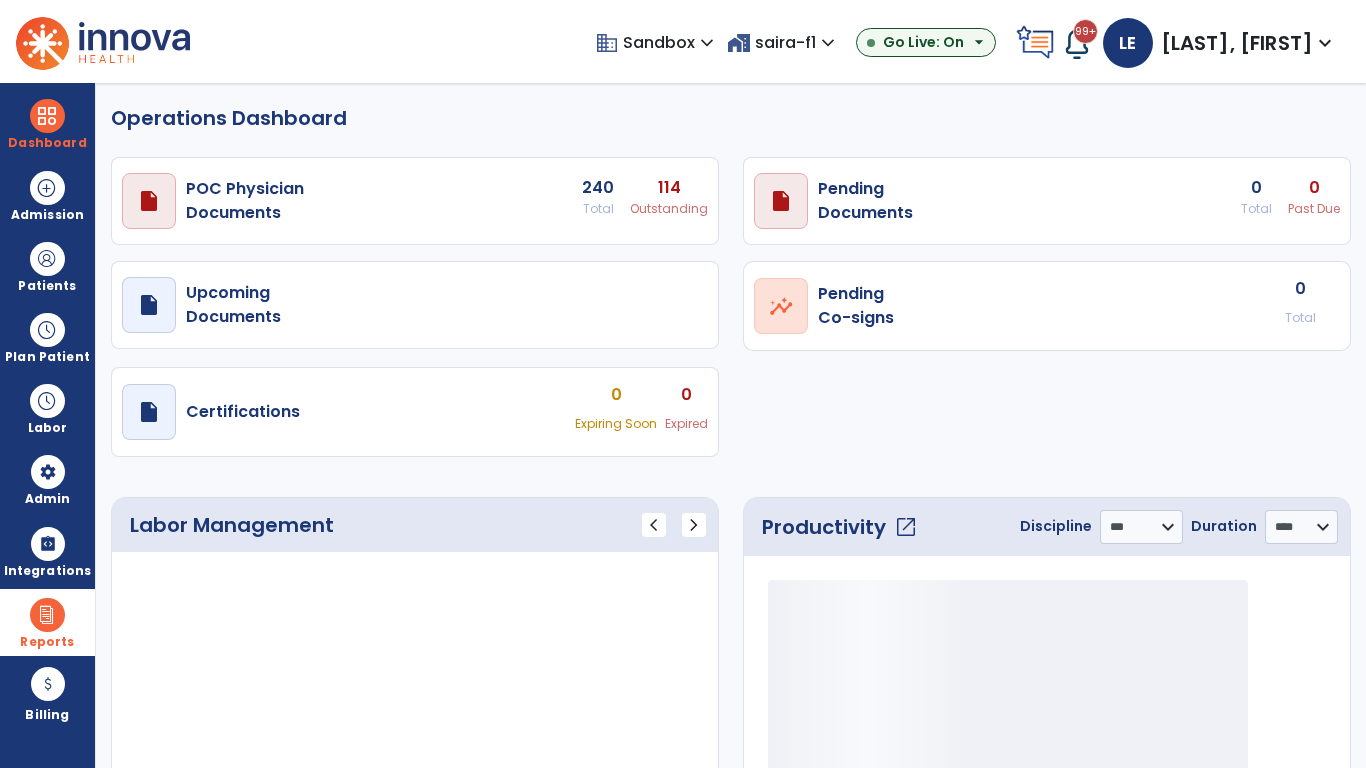 click at bounding box center (47, 615) 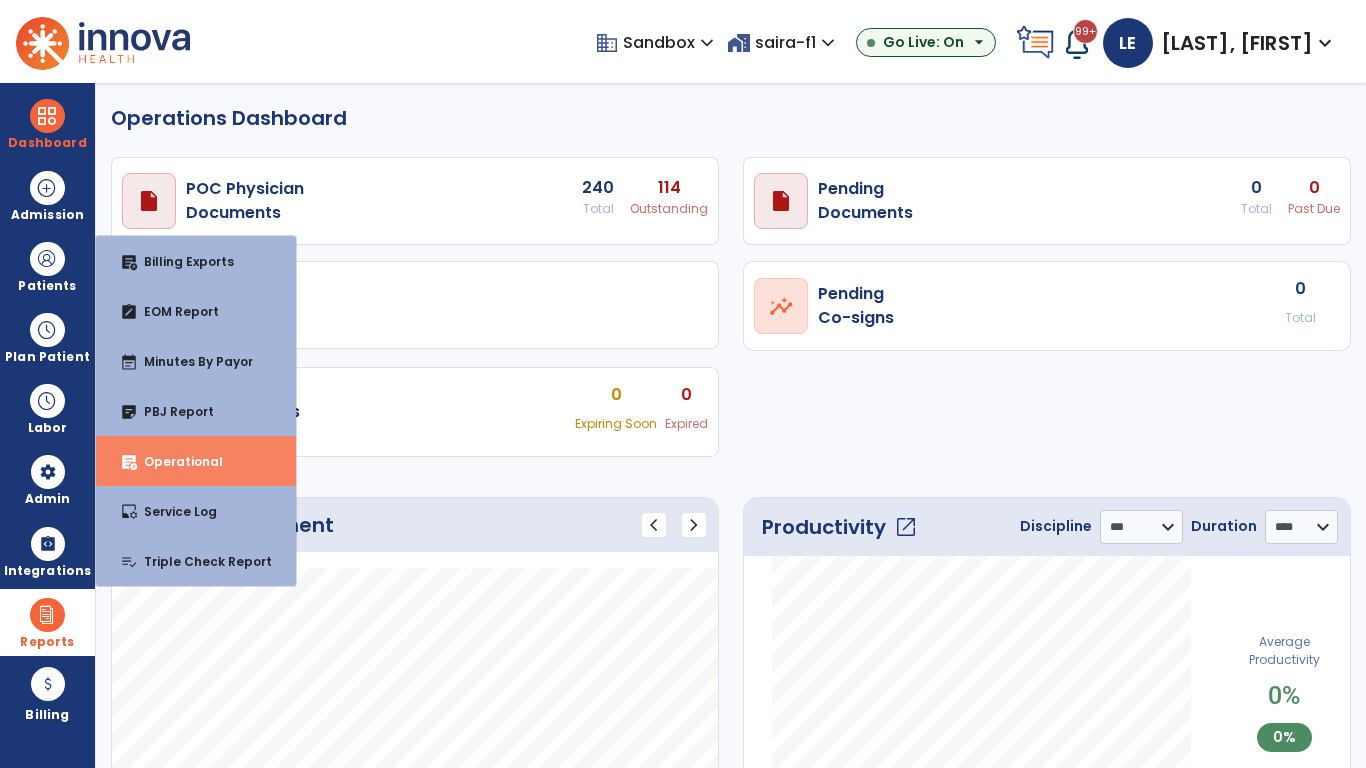 click on "Operational" at bounding box center [175, 461] 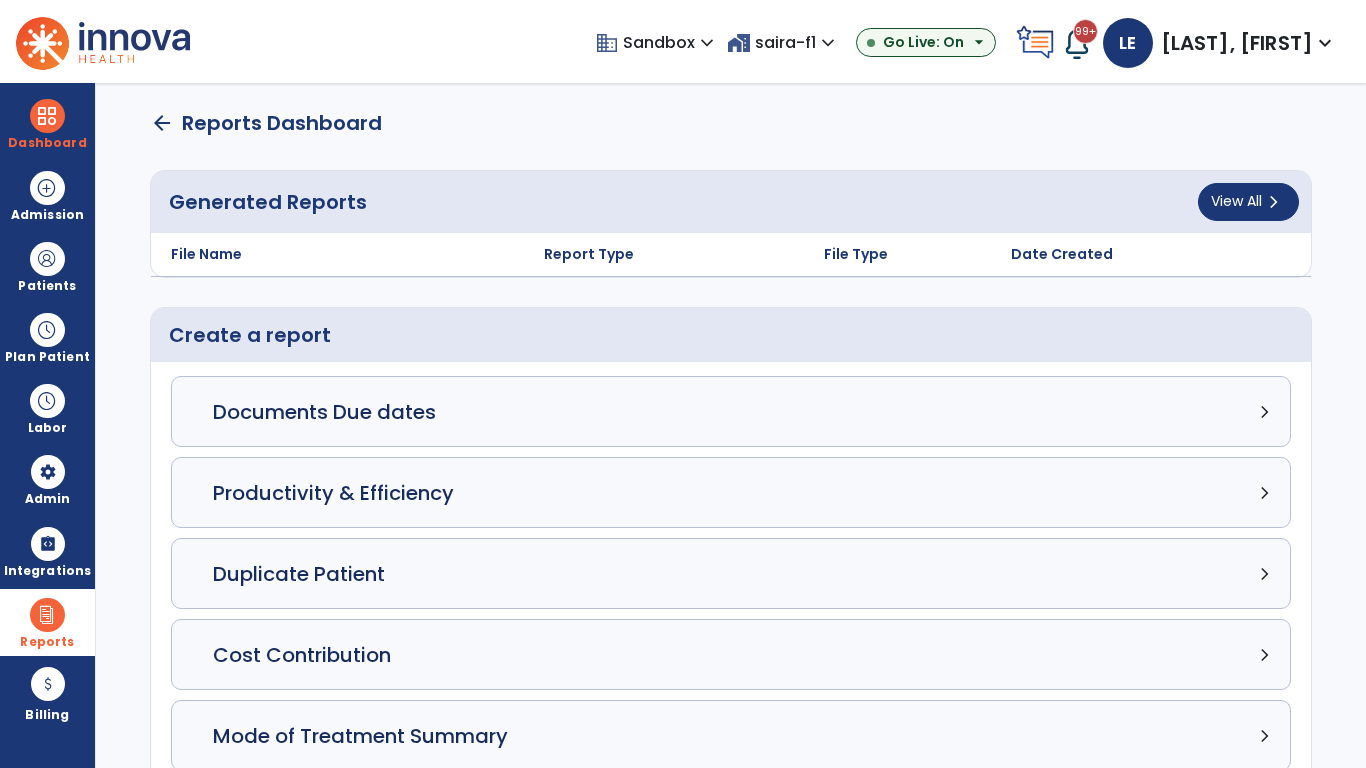 scroll, scrollTop: 3, scrollLeft: 0, axis: vertical 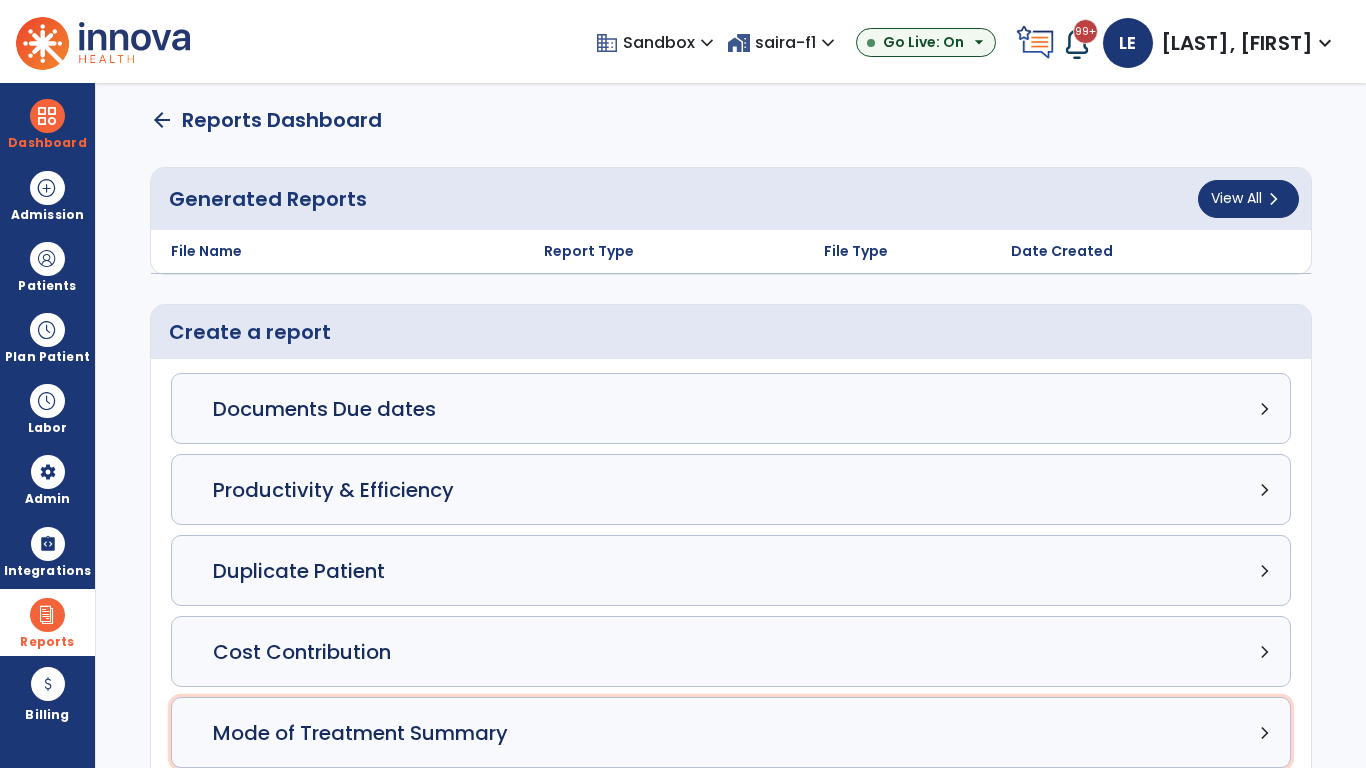 click on "Mode of Treatment Summary chevron_right" 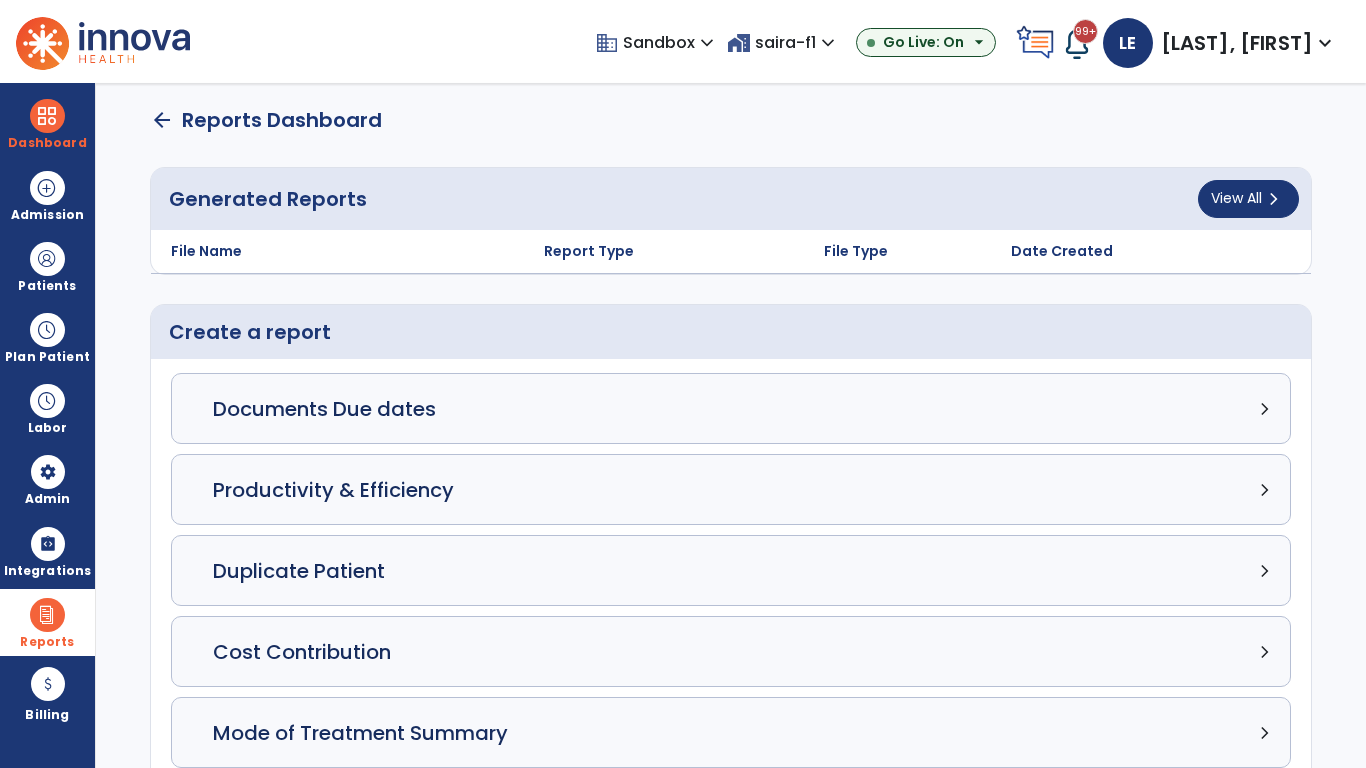 select on "*****" 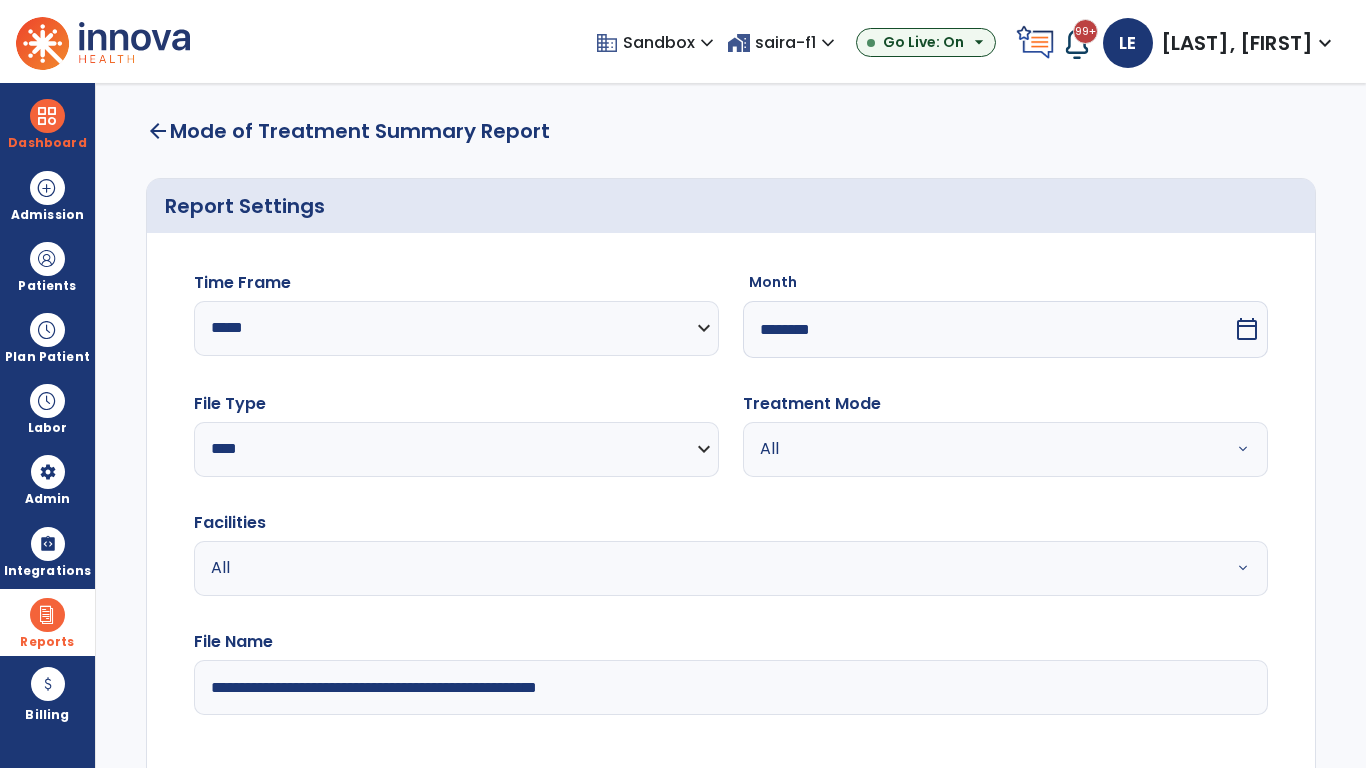 select on "*****" 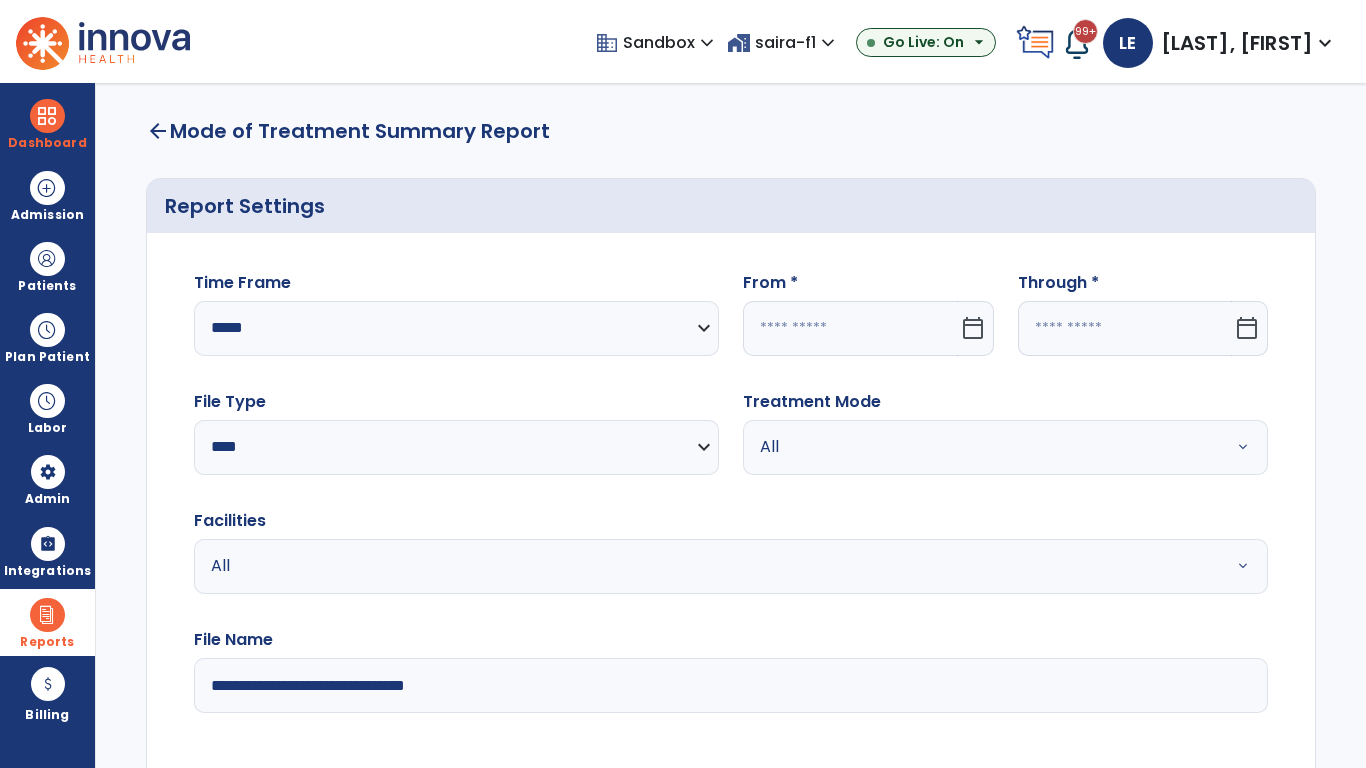 click 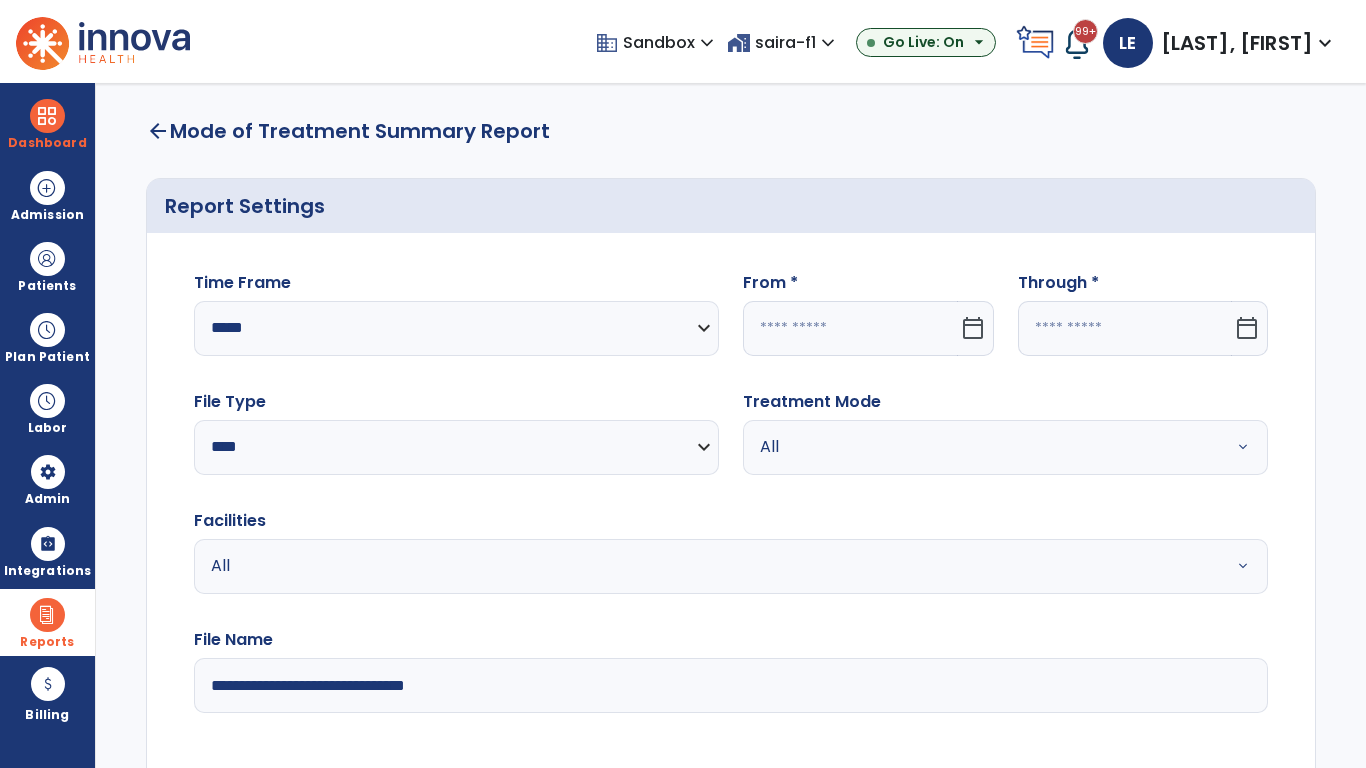 select on "*" 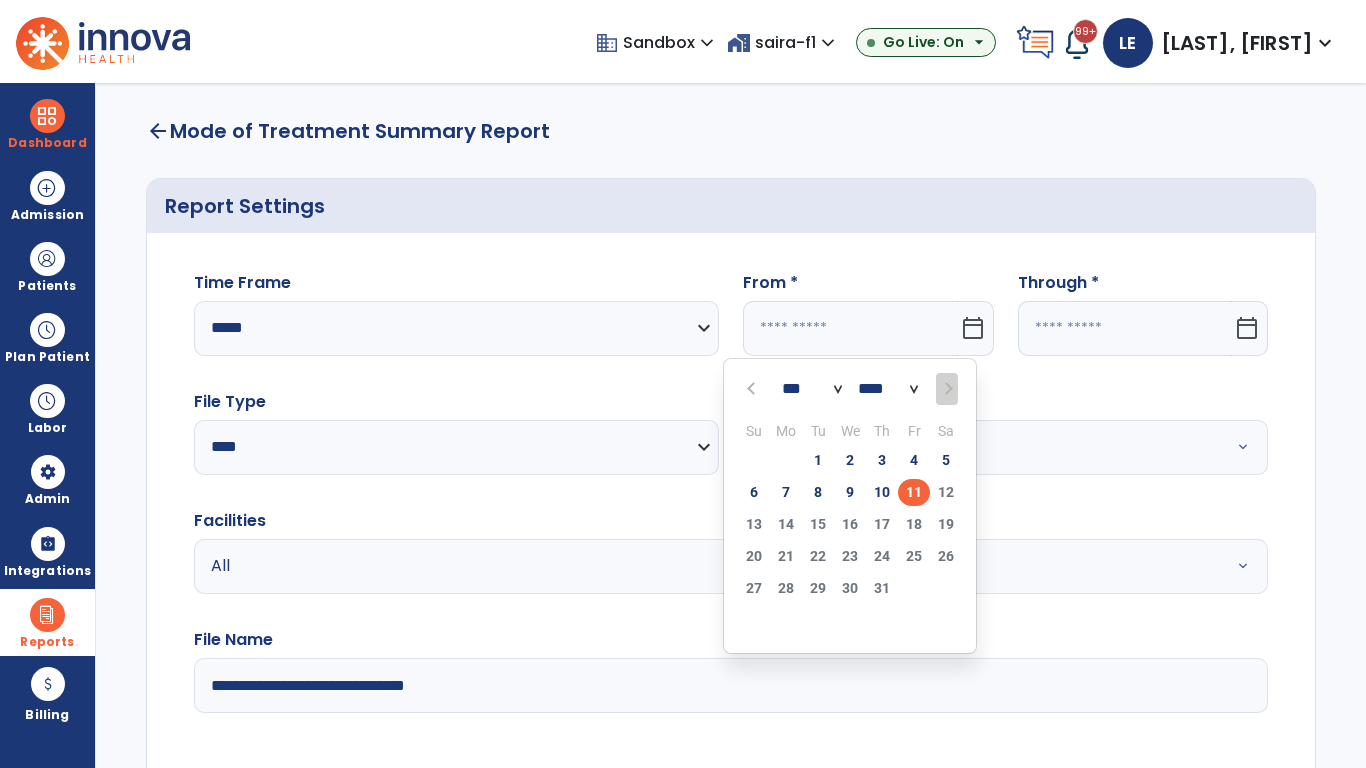 select on "****" 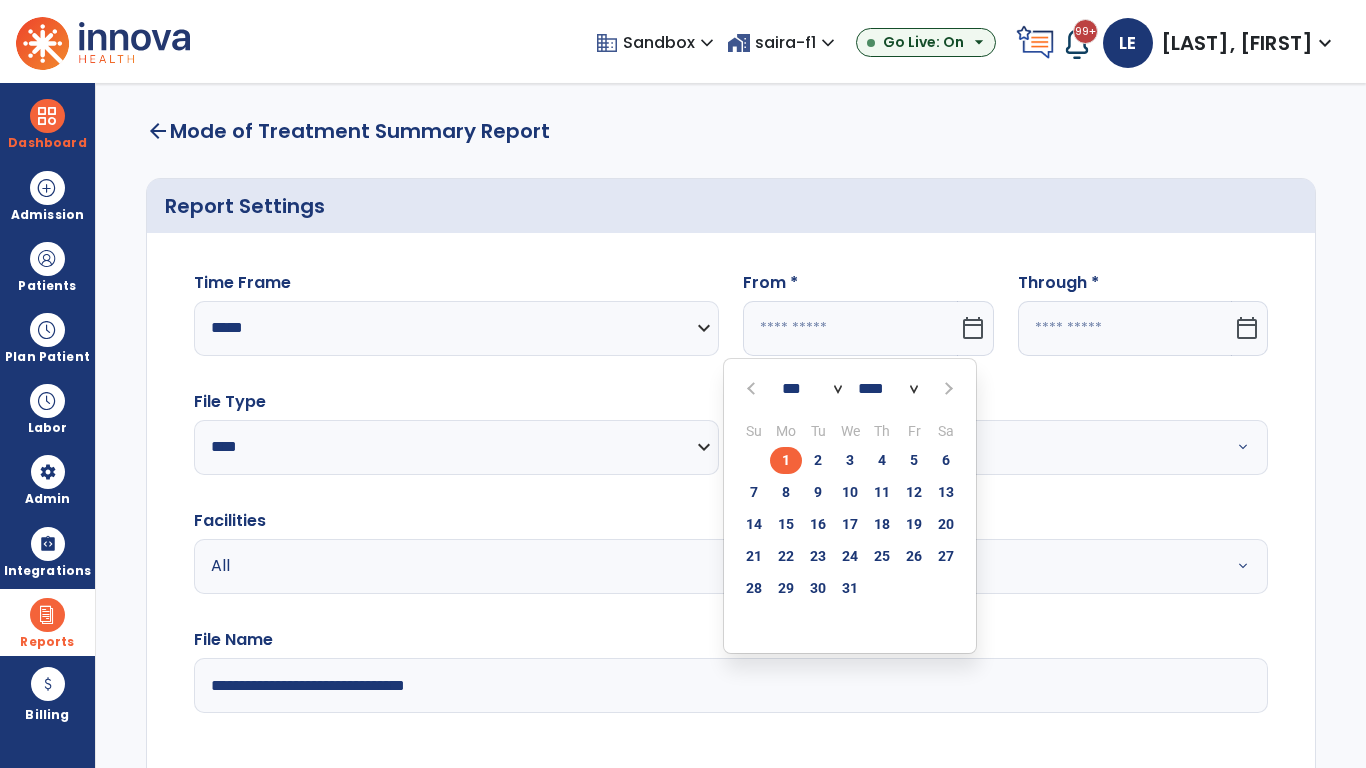 select on "**" 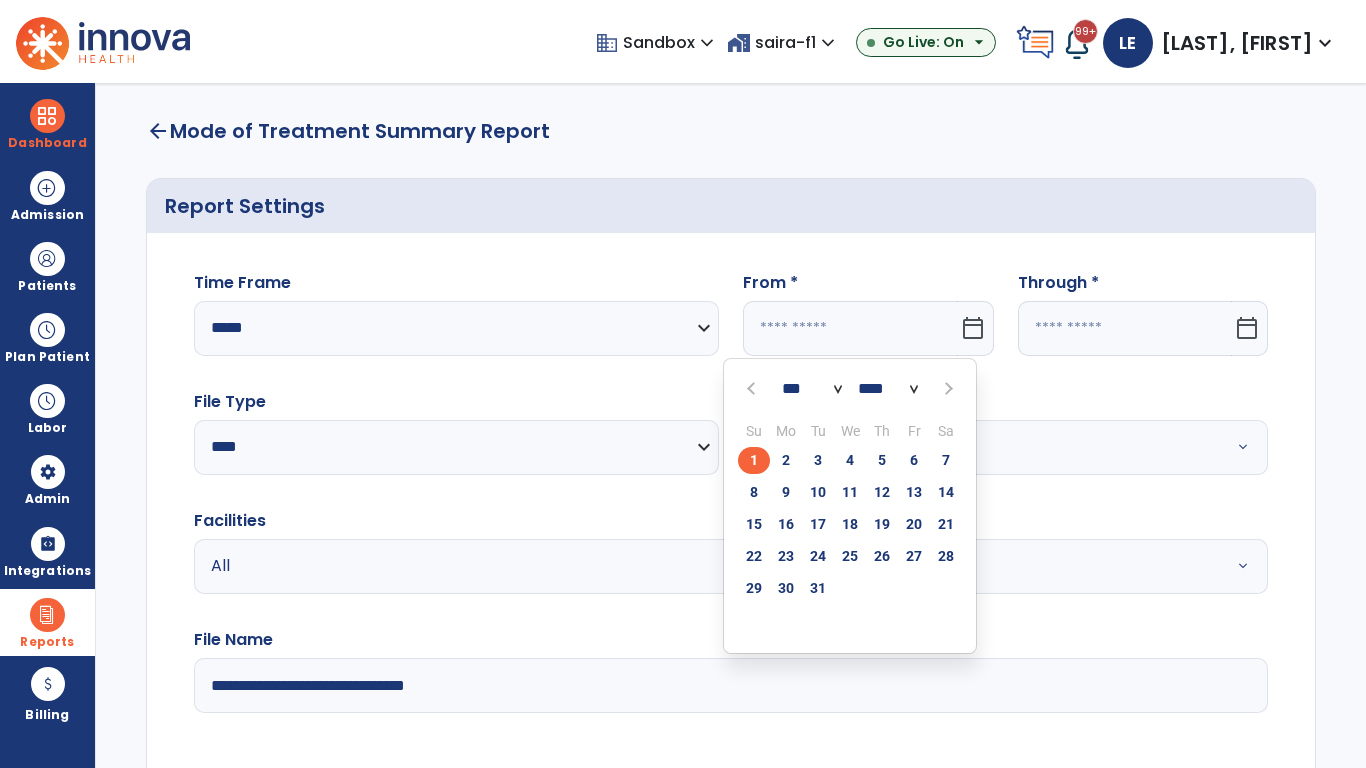 click on "1" 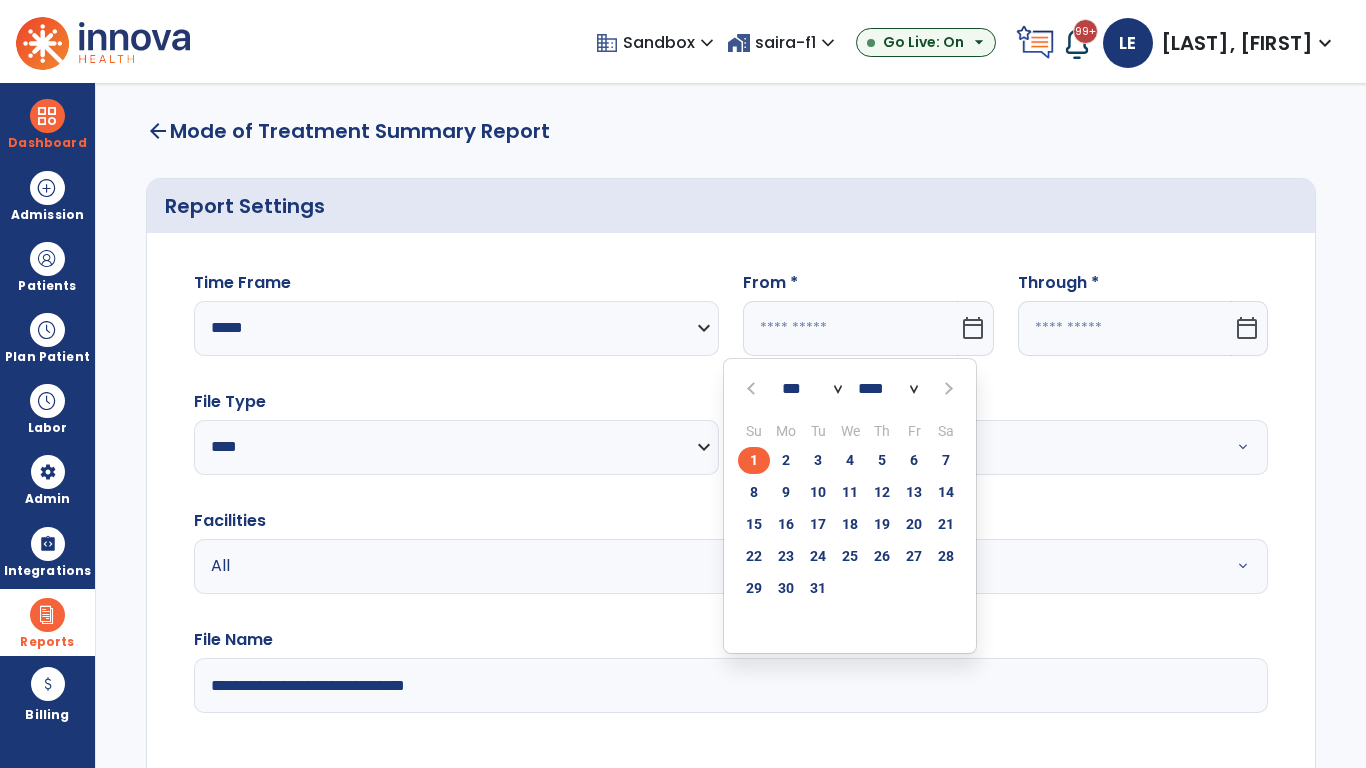 type on "**********" 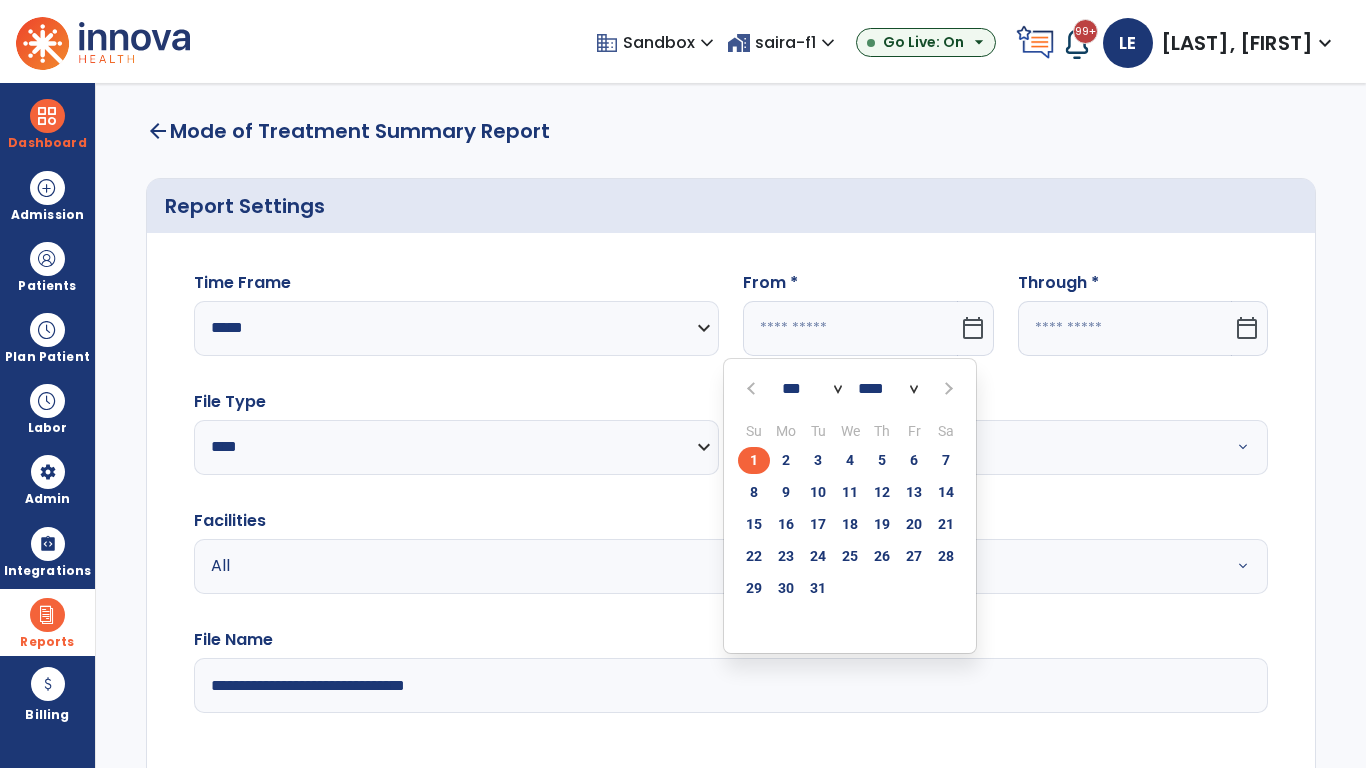 type on "*********" 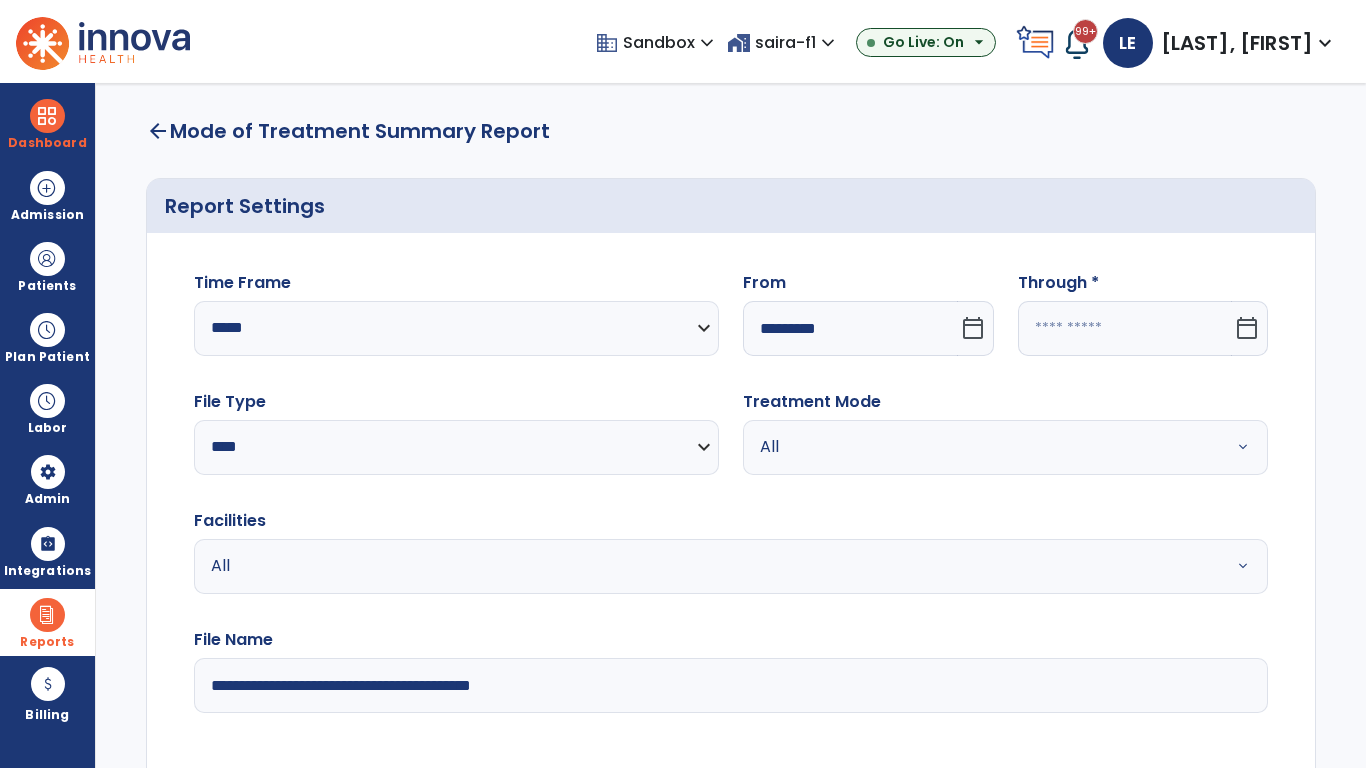 click 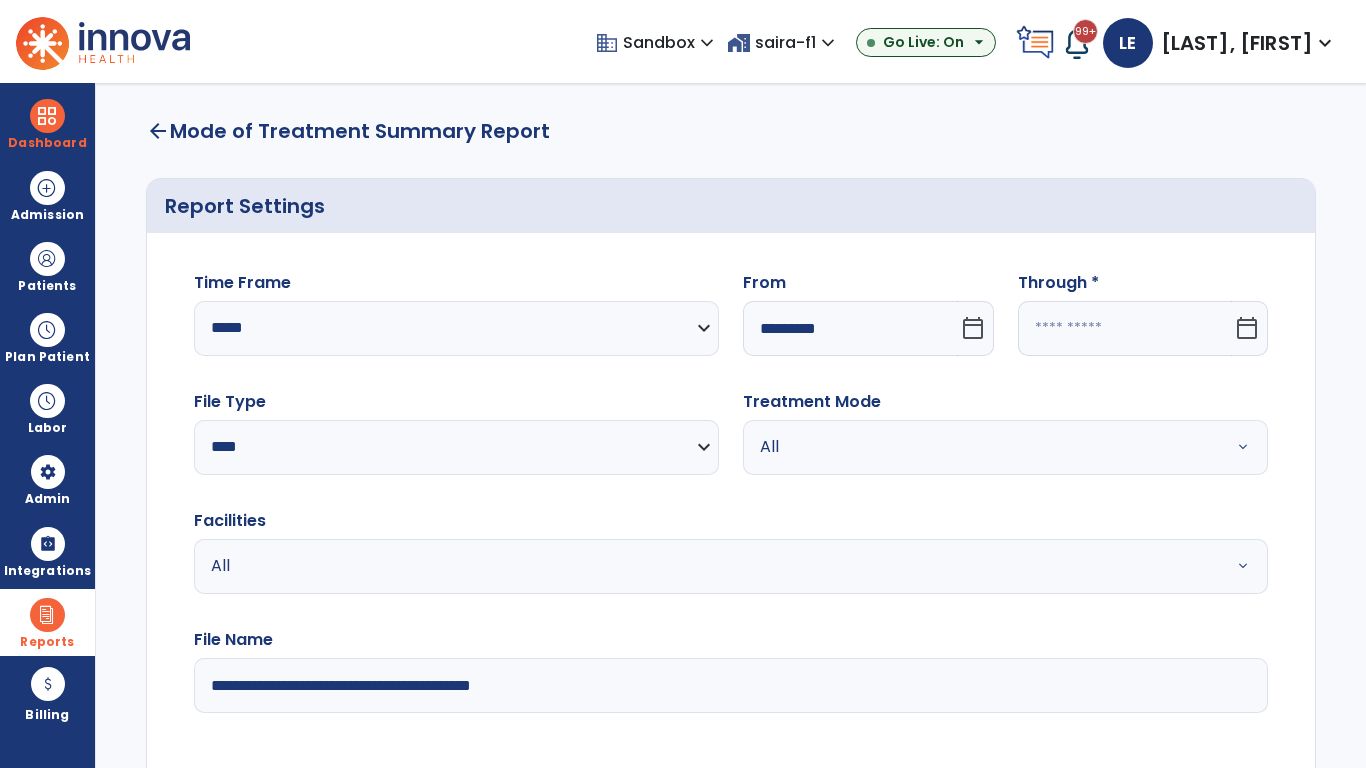 select on "*" 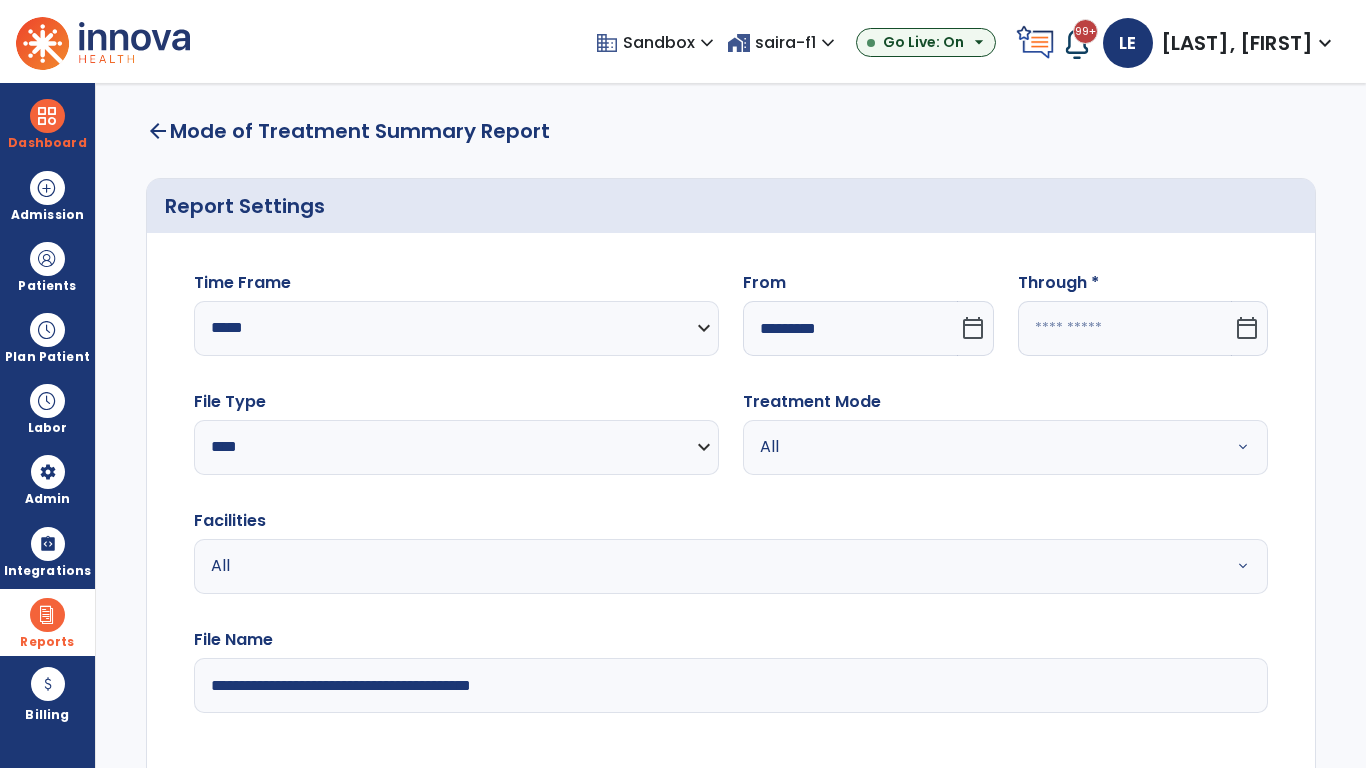 select on "****" 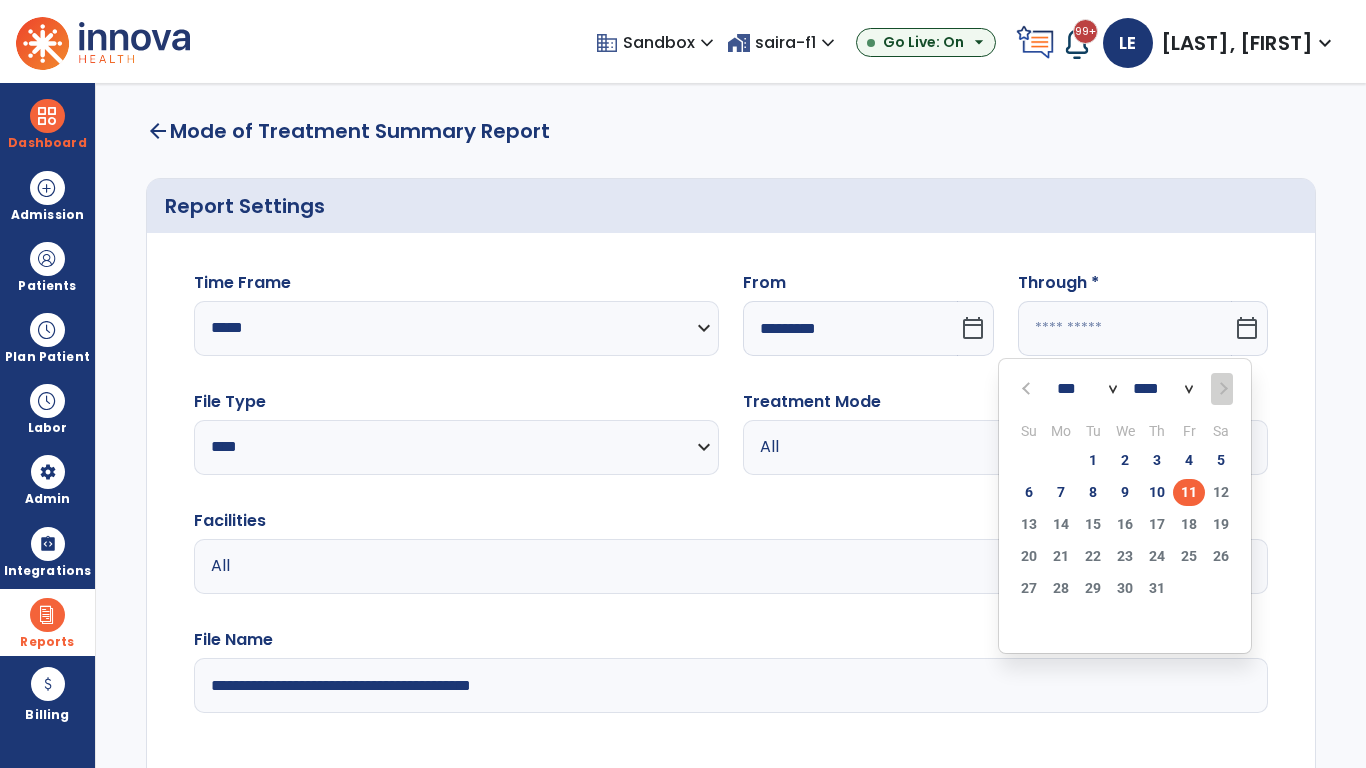 select on "*" 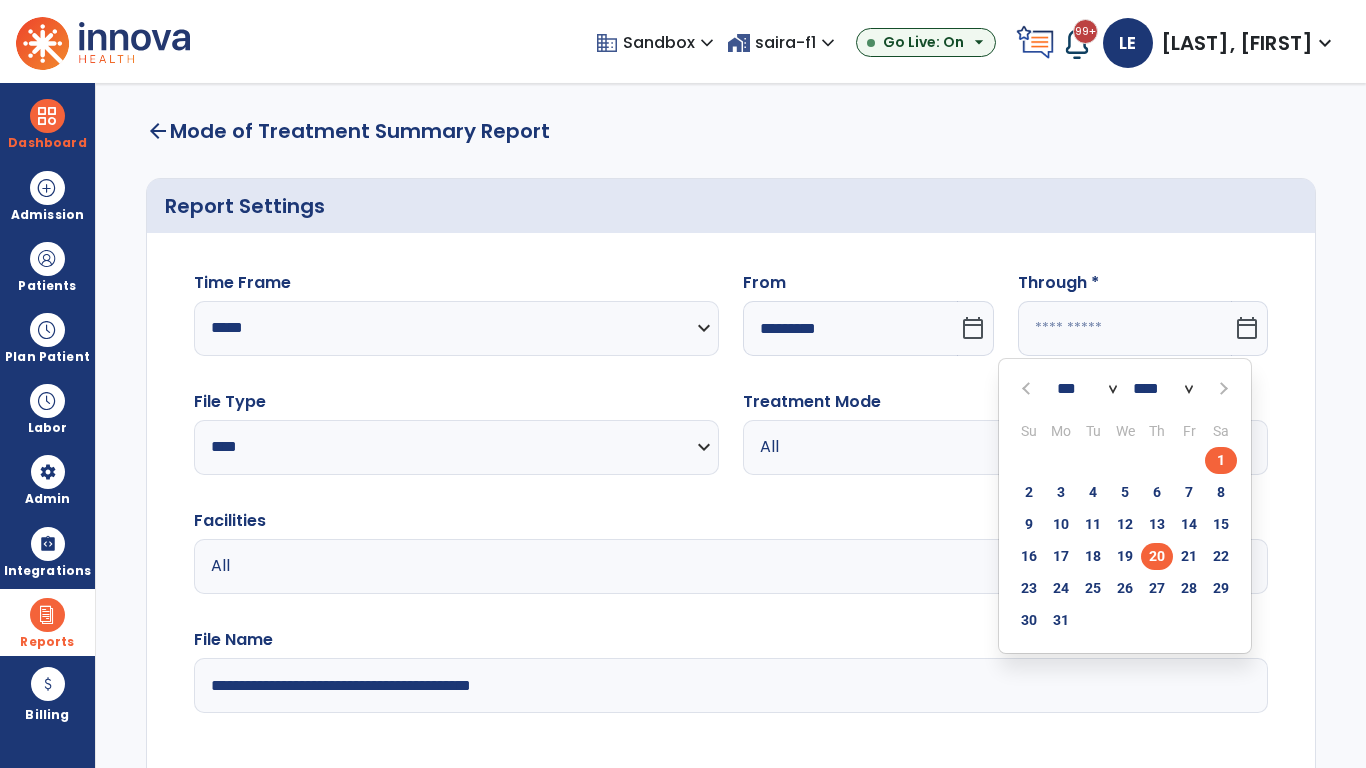 click on "20" 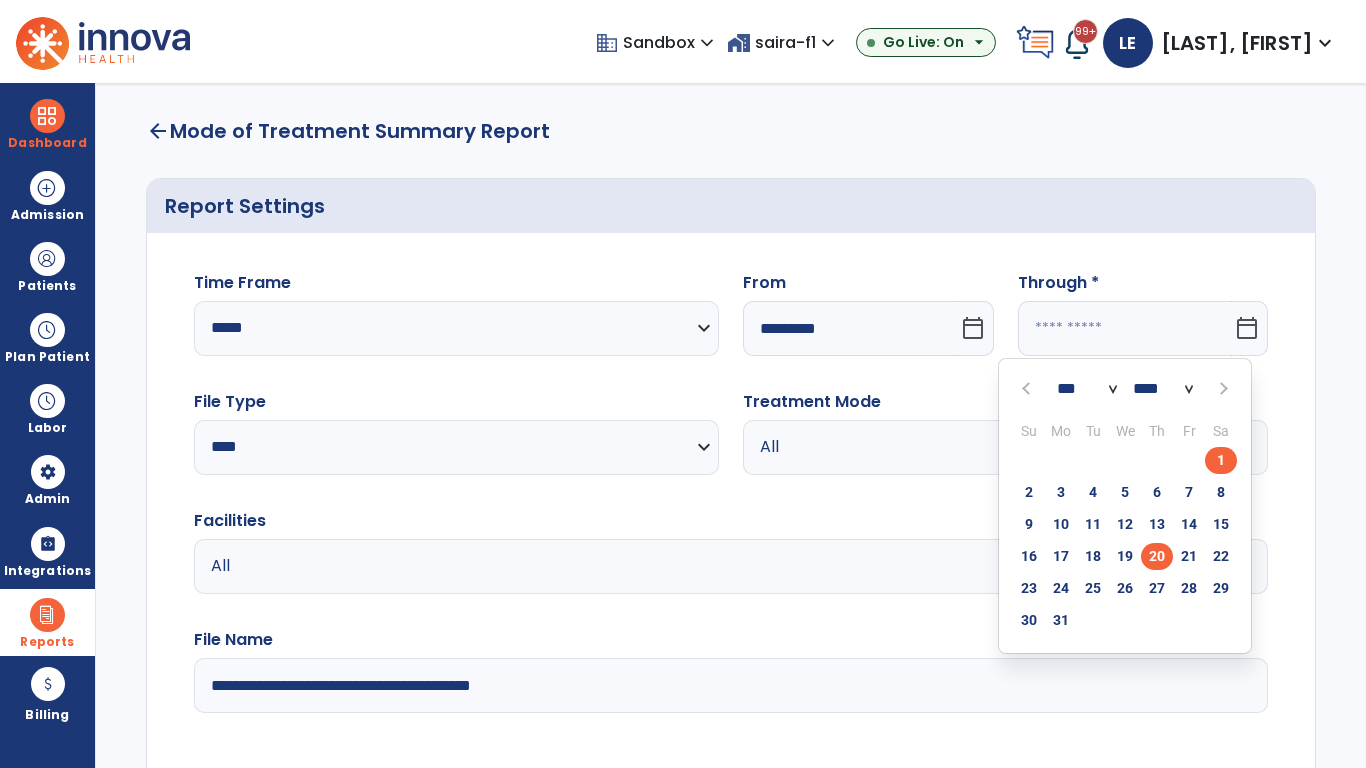 type on "**********" 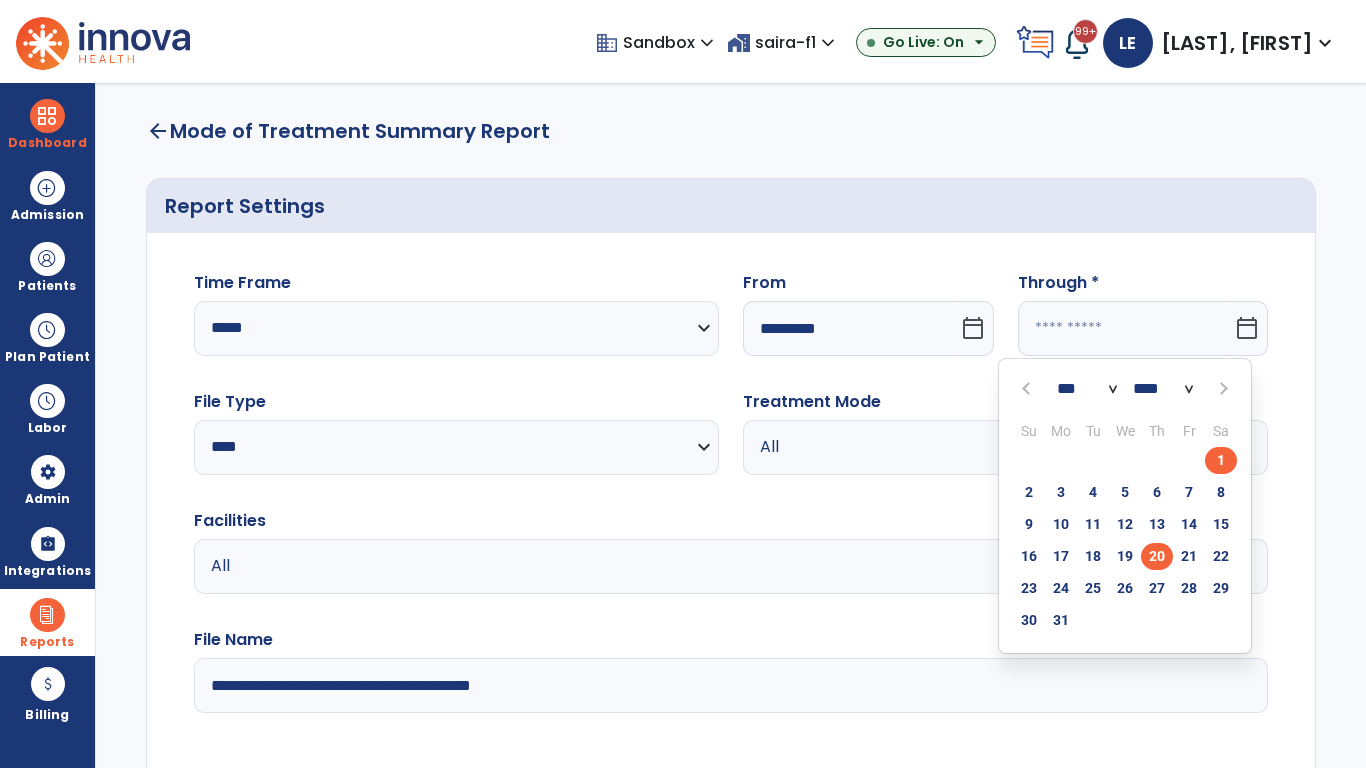 type on "*********" 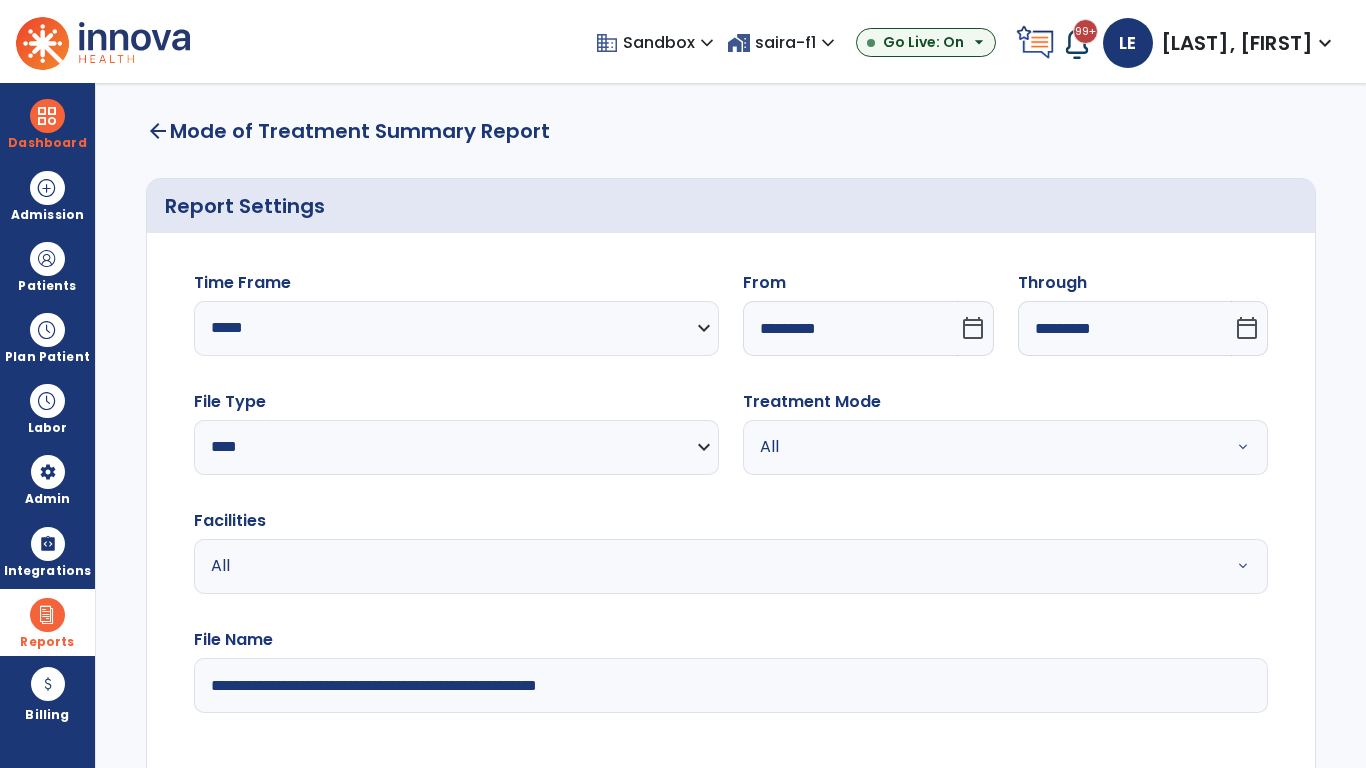 click on "All" at bounding box center [981, 447] 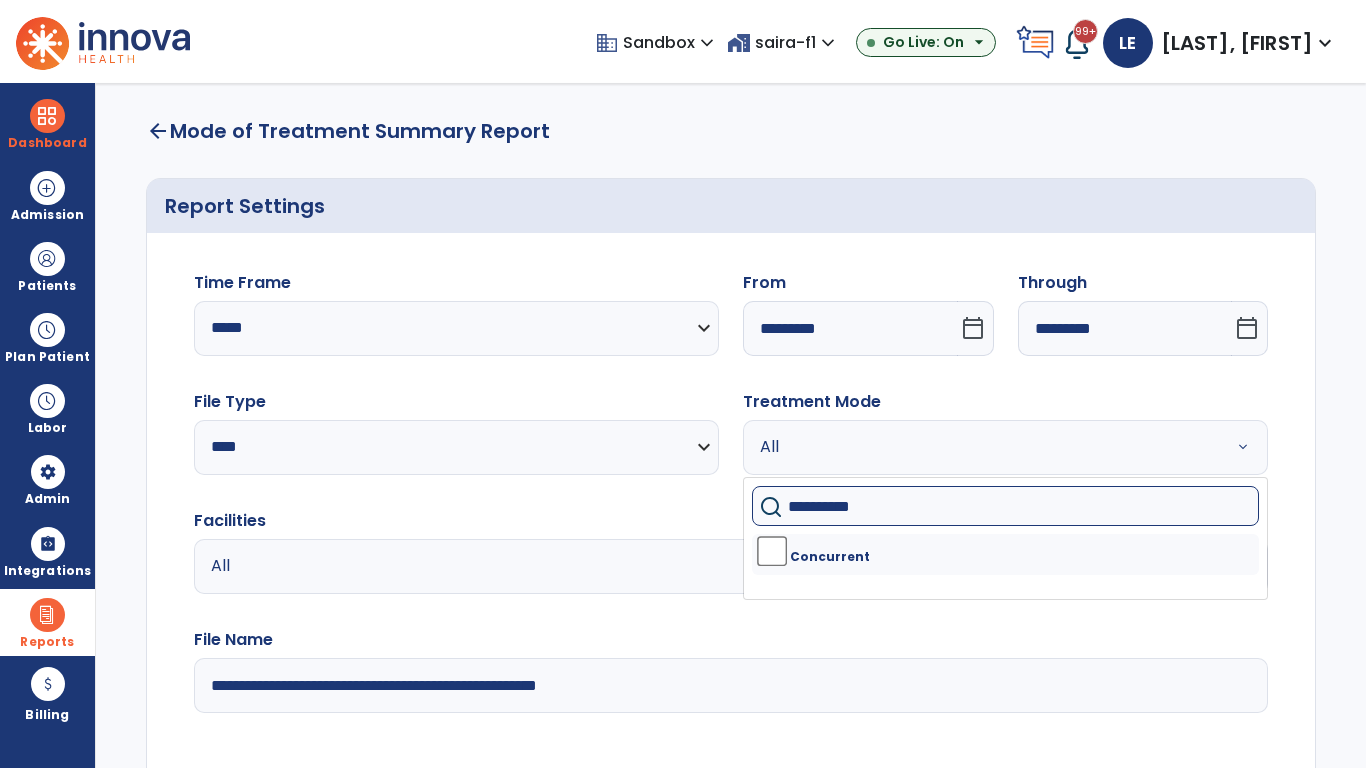 type on "**********" 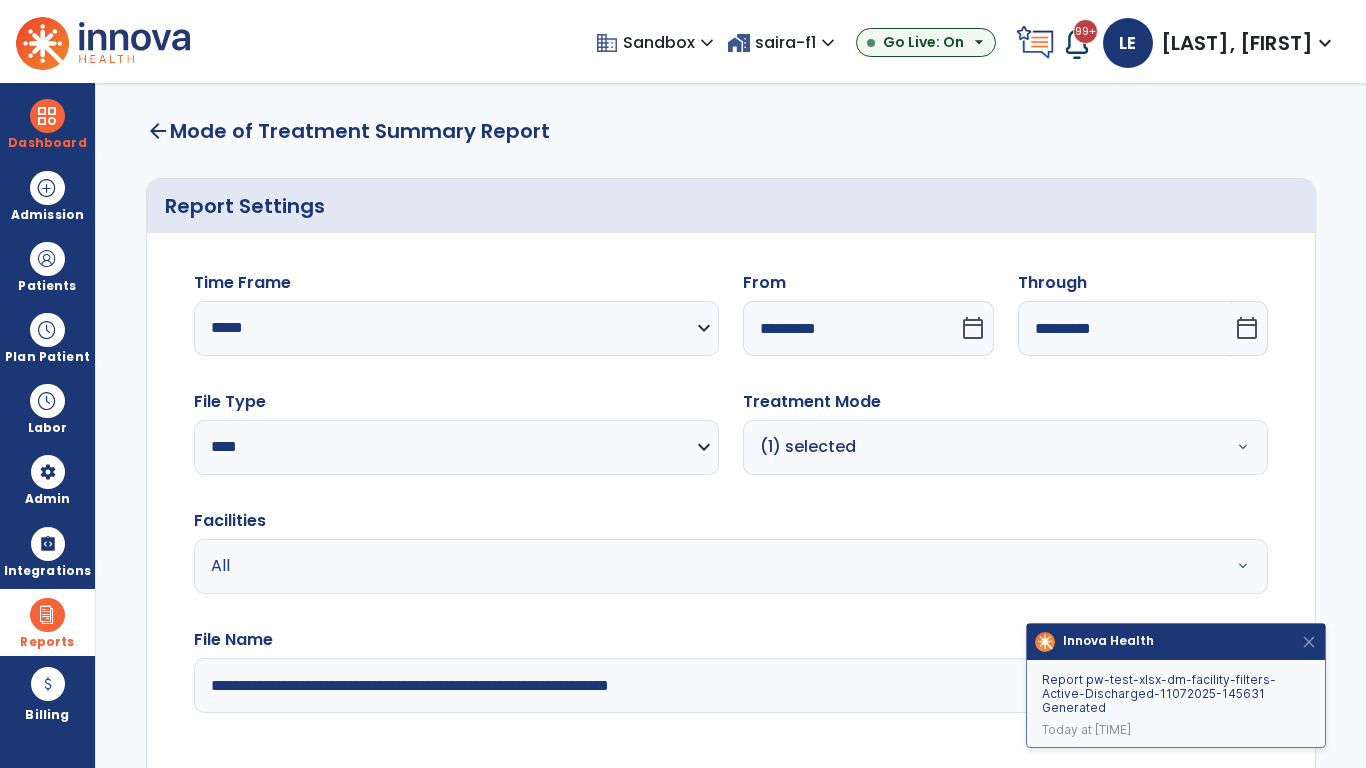 type on "**********" 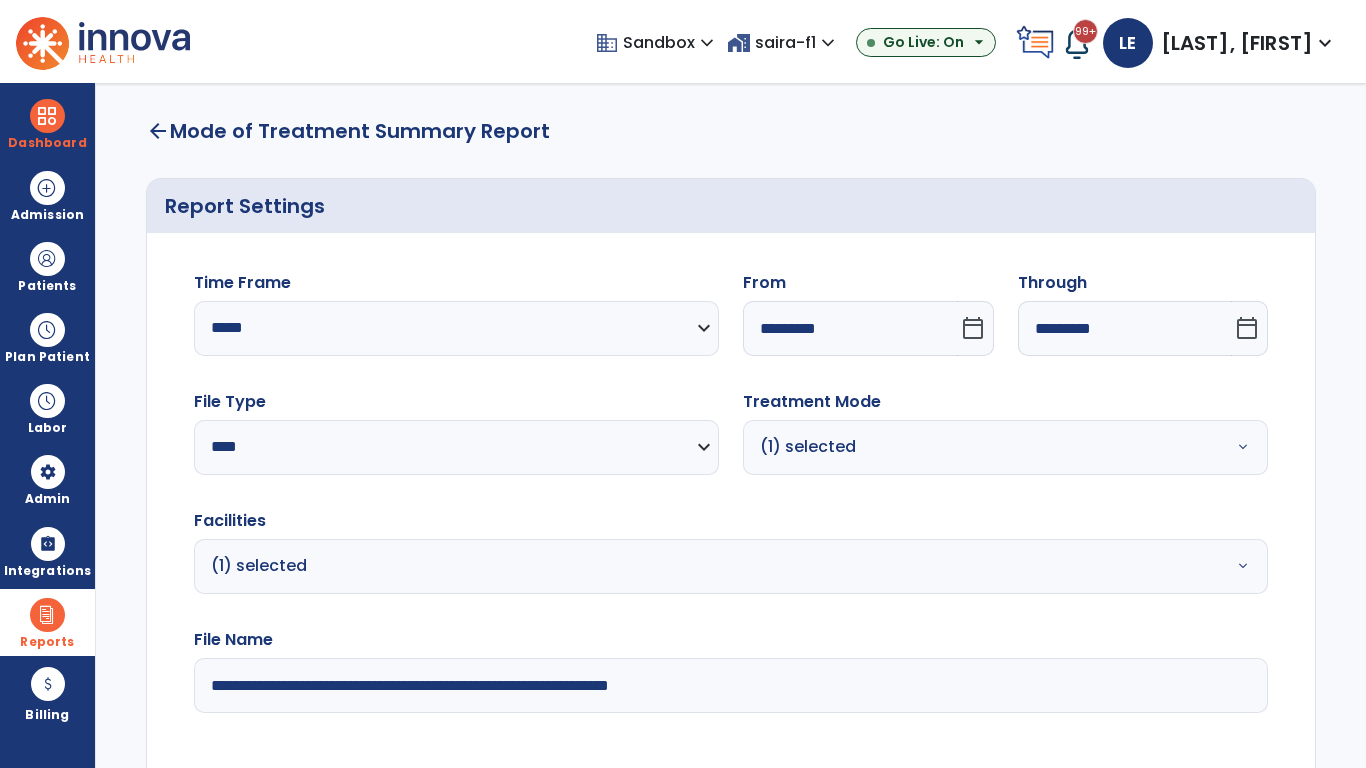 click on "Generate Report" 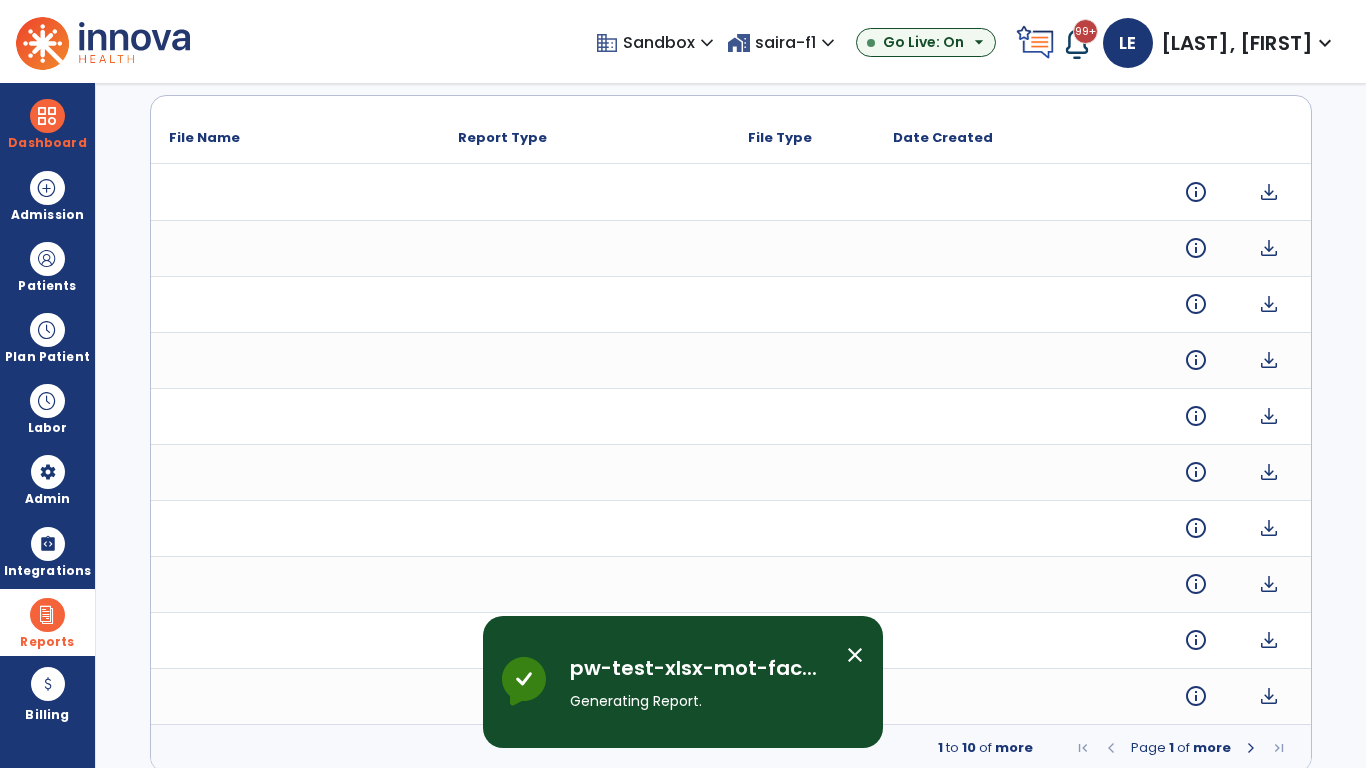scroll, scrollTop: 0, scrollLeft: 0, axis: both 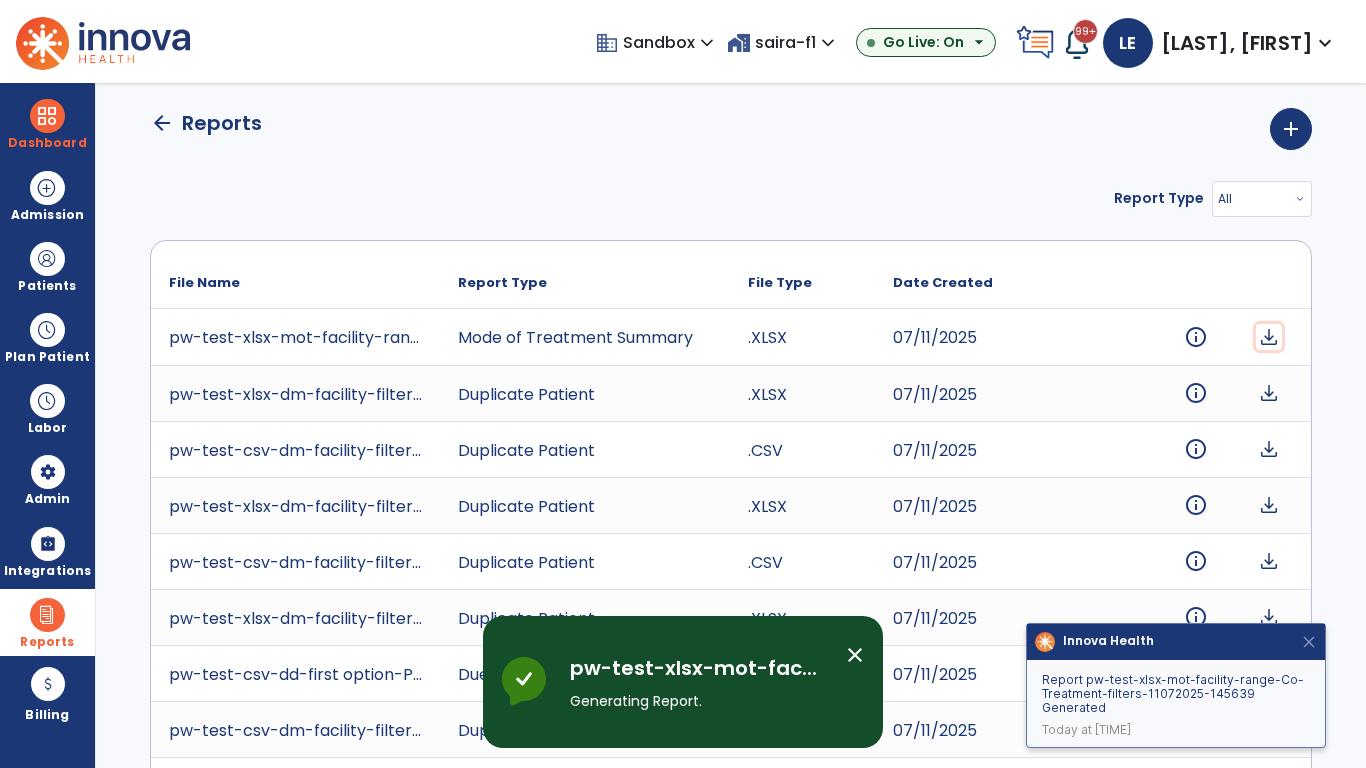 click on "download" 